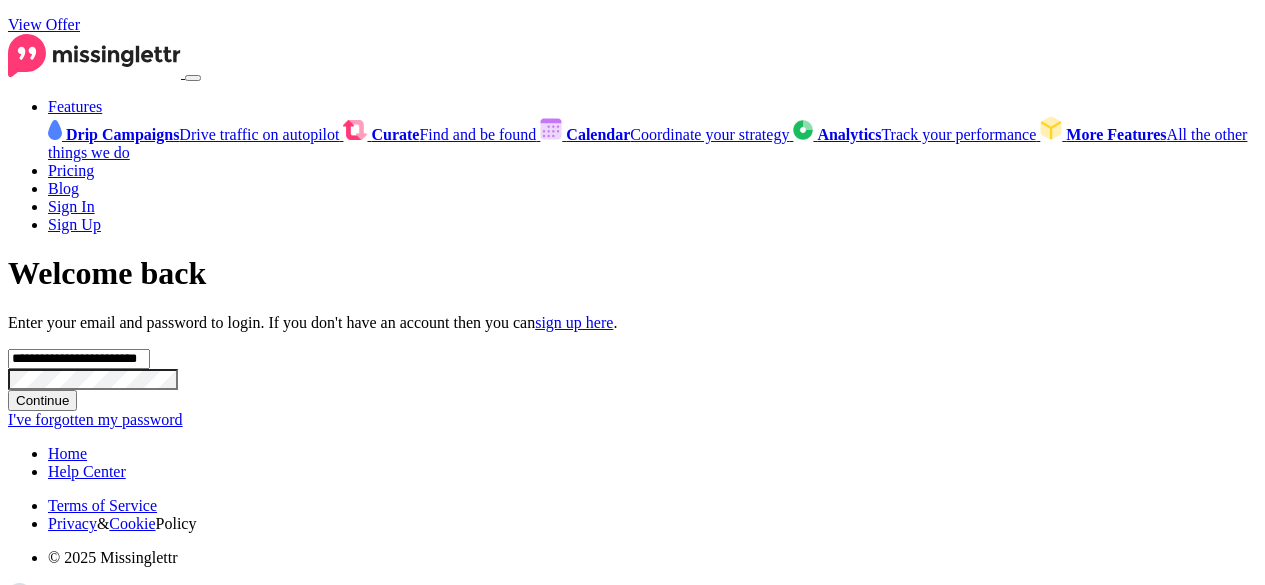 scroll, scrollTop: 0, scrollLeft: 0, axis: both 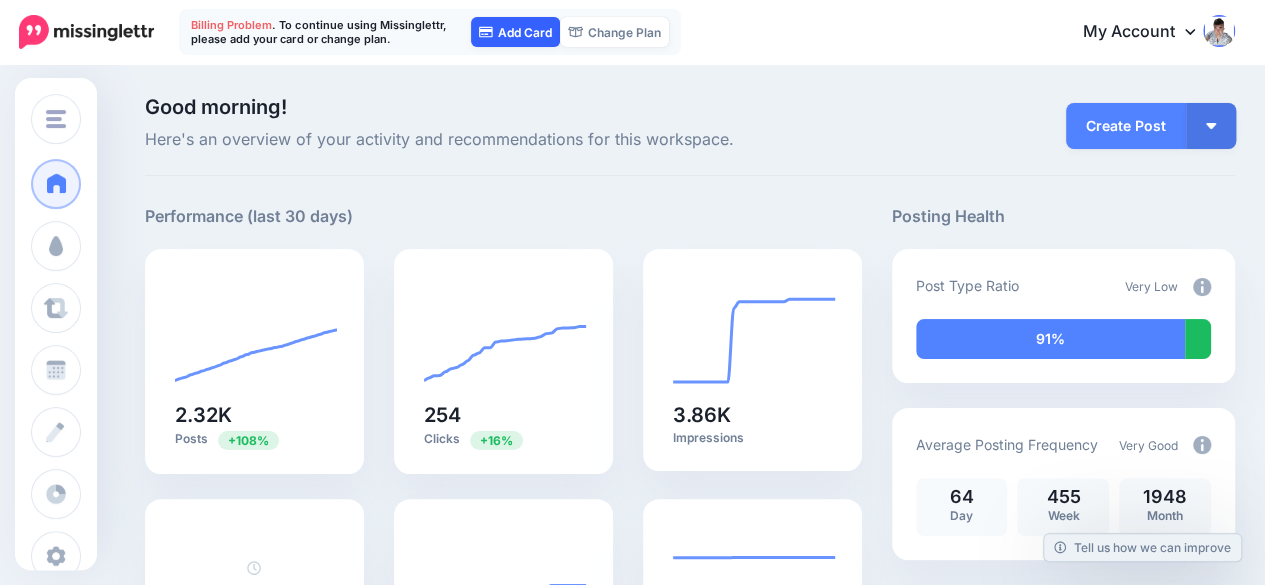 click on "Add Card" at bounding box center (515, 32) 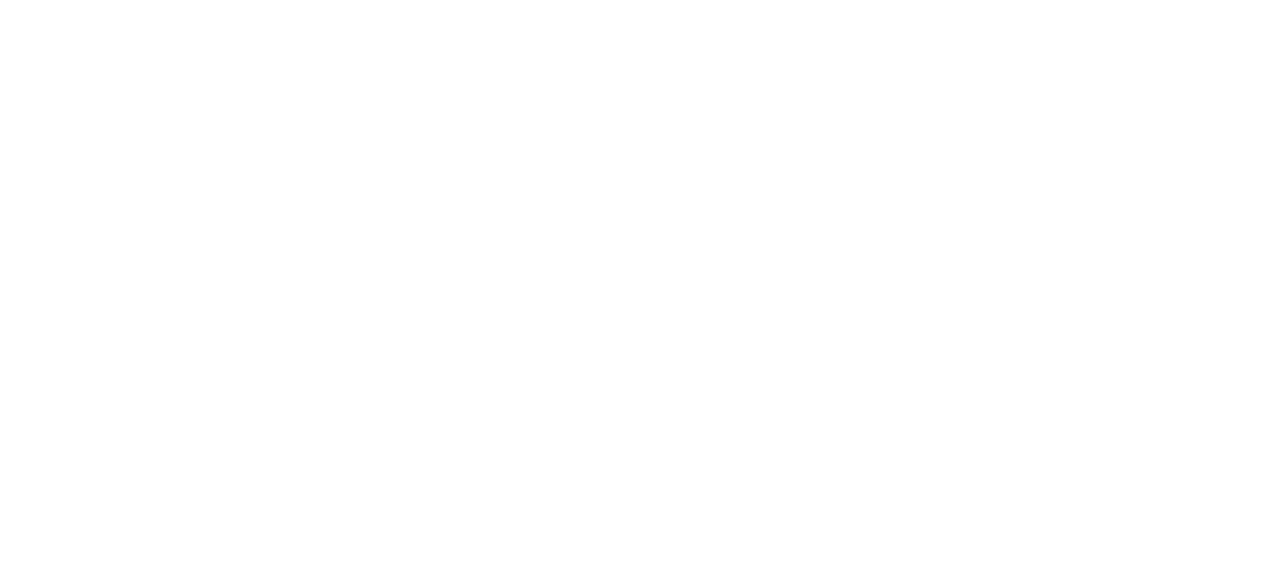 scroll, scrollTop: 0, scrollLeft: 0, axis: both 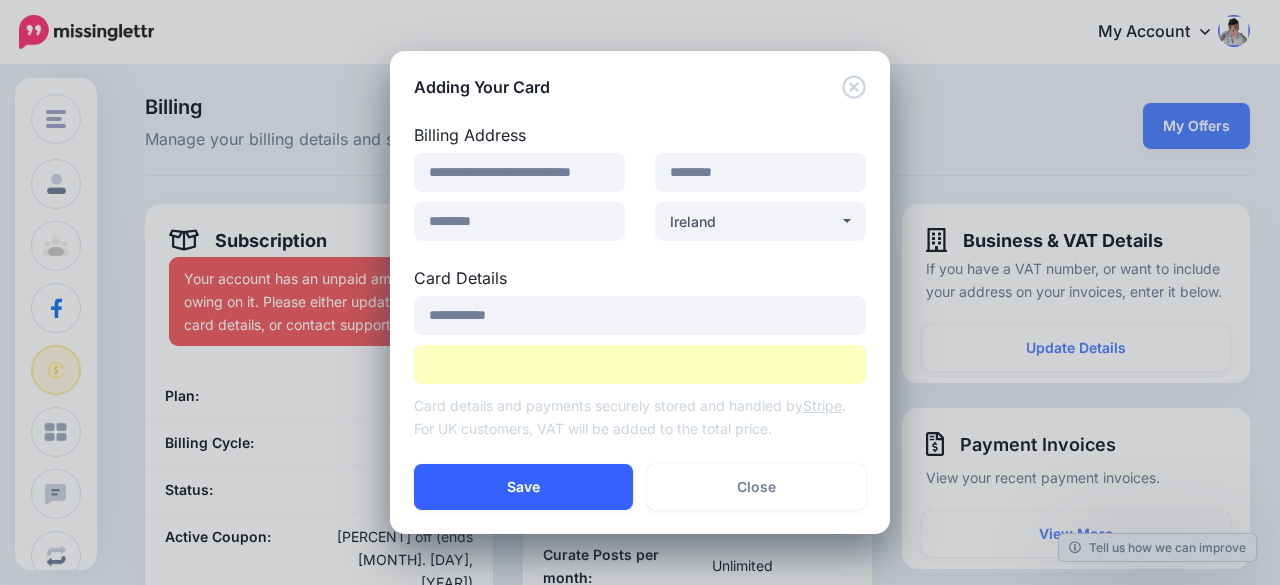 click on "Save" at bounding box center (523, 487) 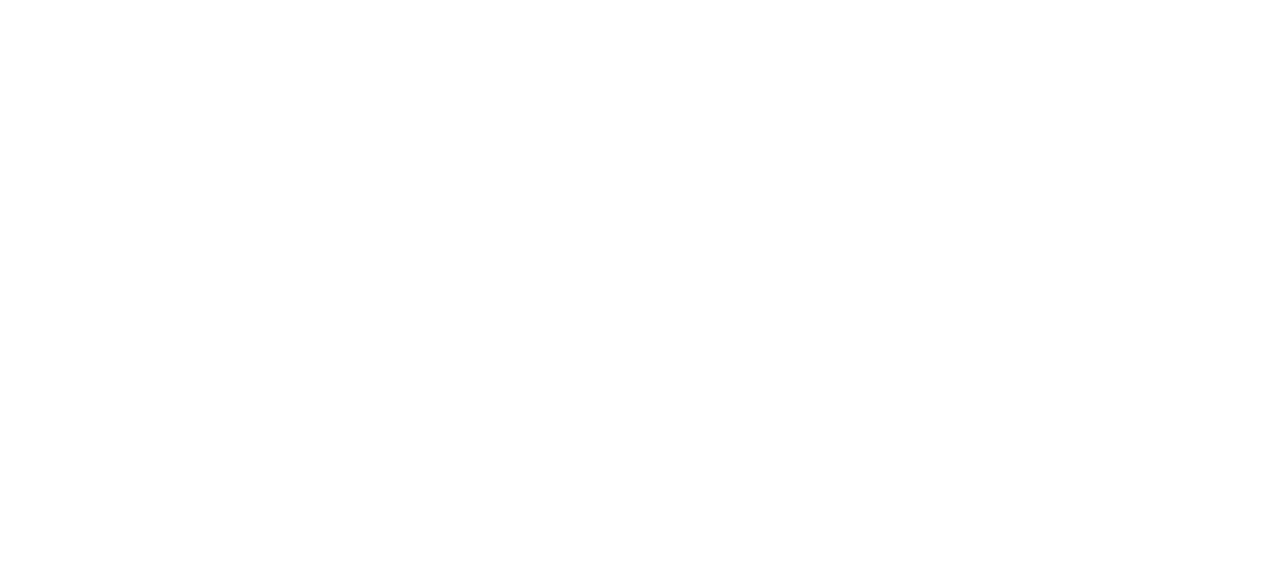 scroll, scrollTop: 0, scrollLeft: 0, axis: both 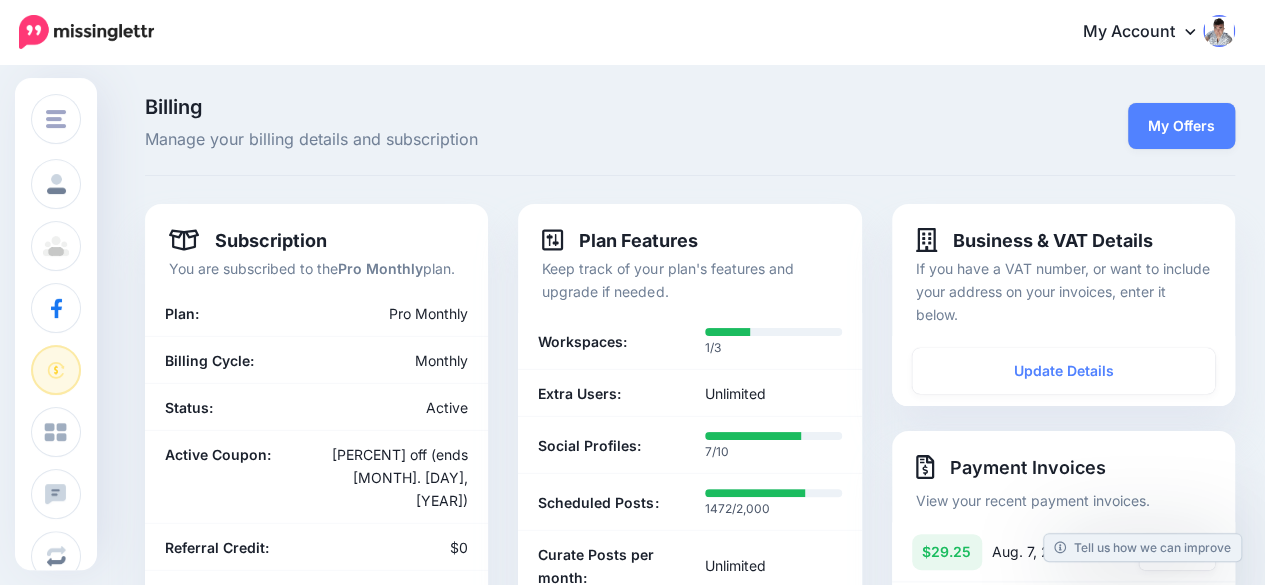 click on "My Account" at bounding box center (1149, 32) 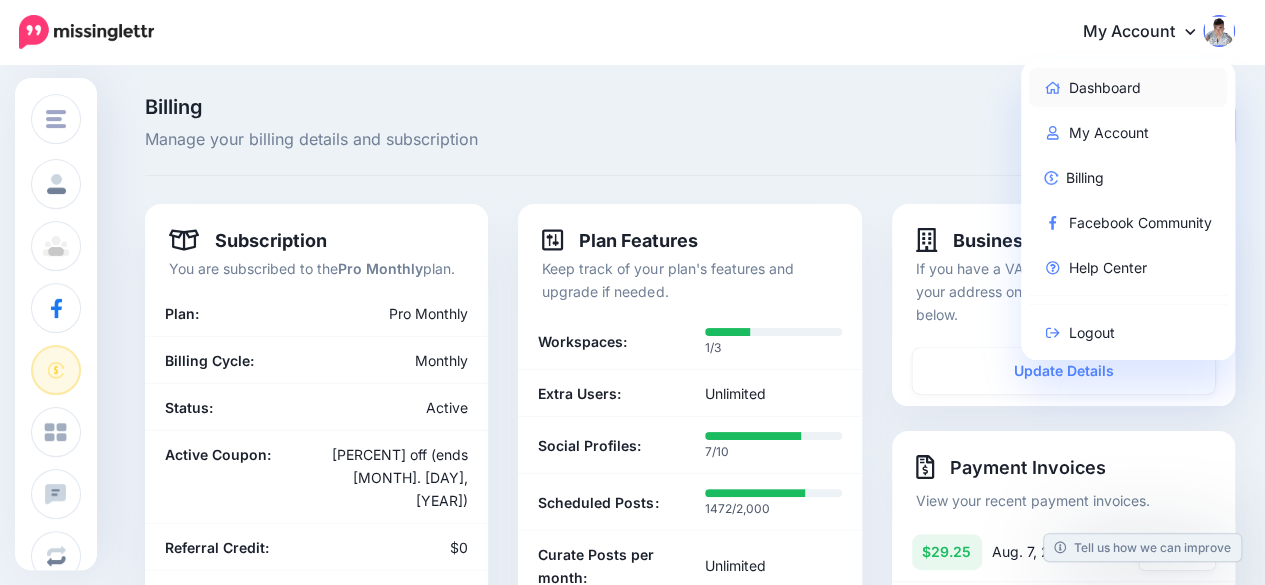 click on "Dashboard" at bounding box center (1128, 87) 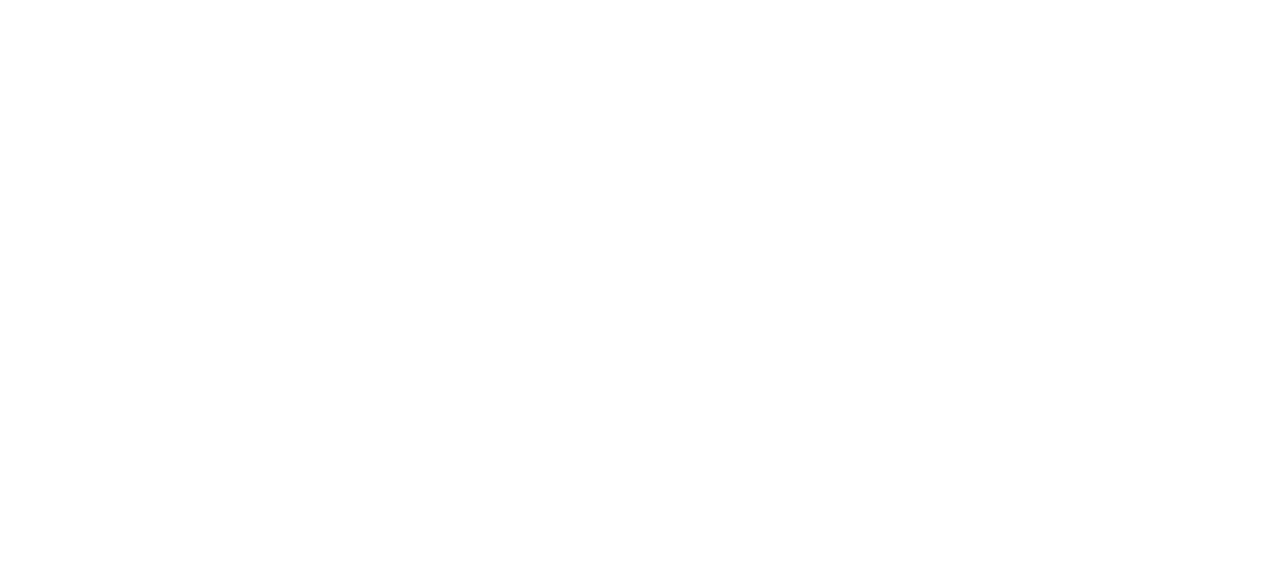 scroll, scrollTop: 0, scrollLeft: 0, axis: both 